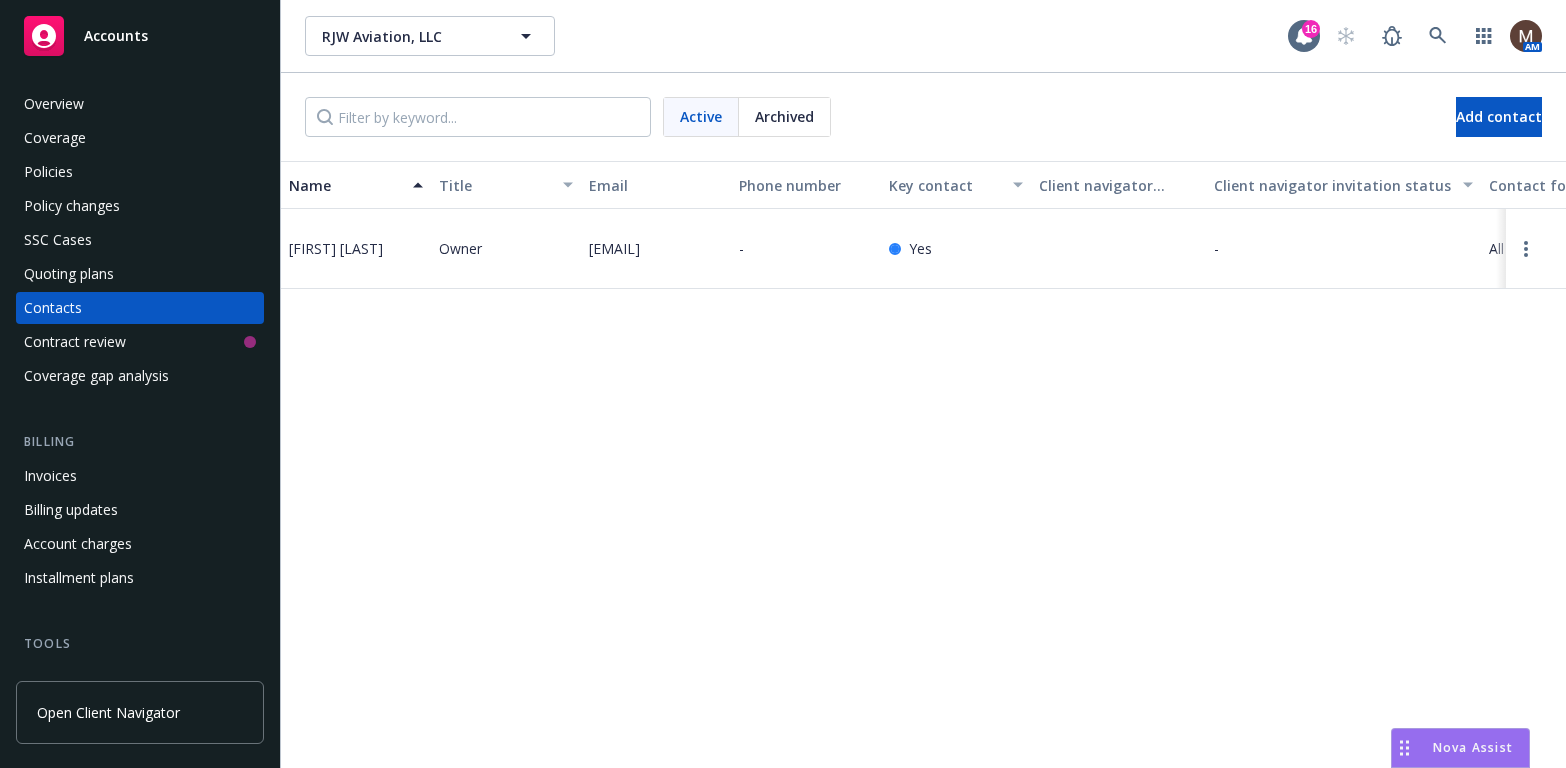 scroll, scrollTop: 0, scrollLeft: 0, axis: both 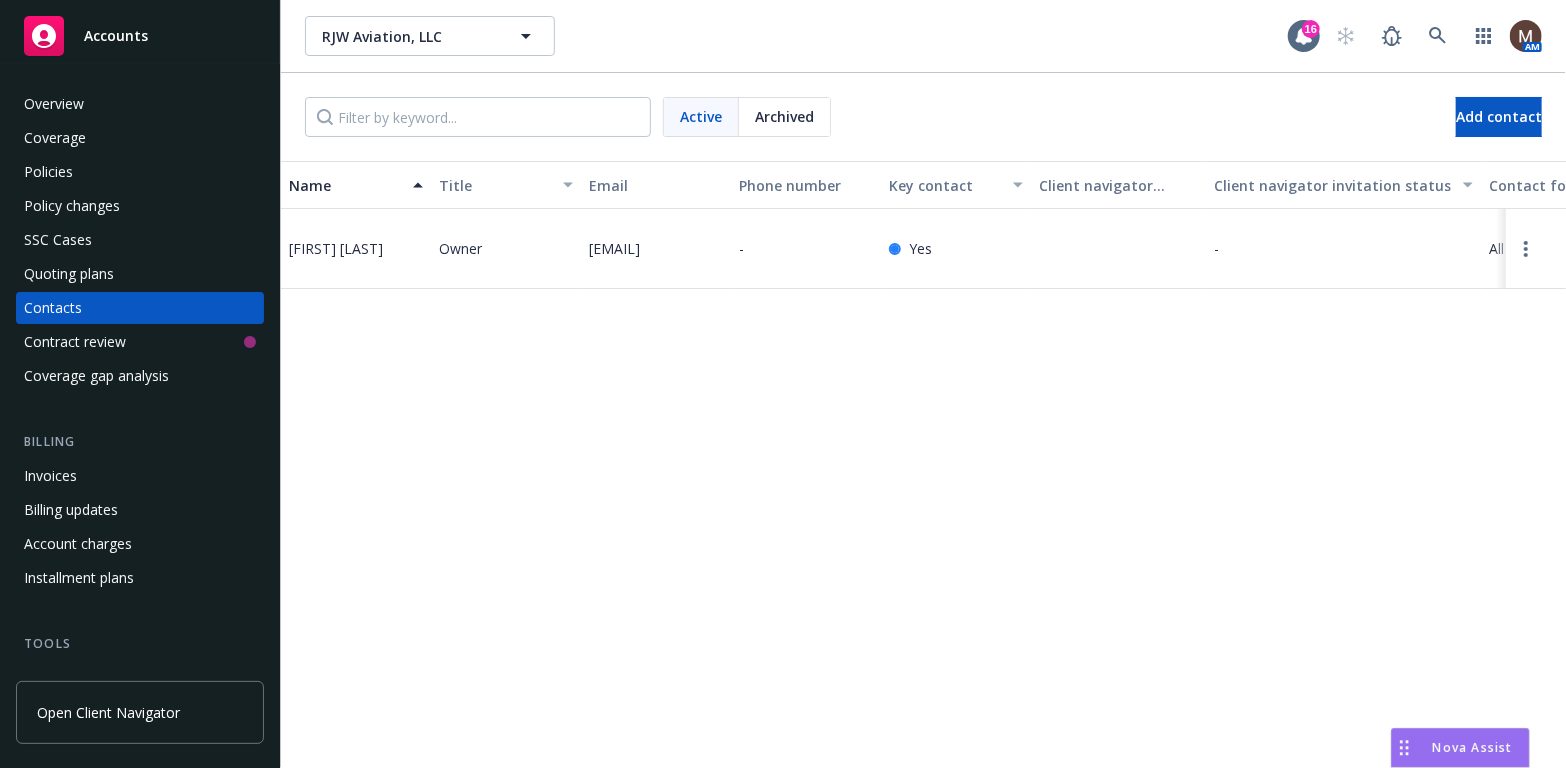 click on "Accounts" at bounding box center [116, 36] 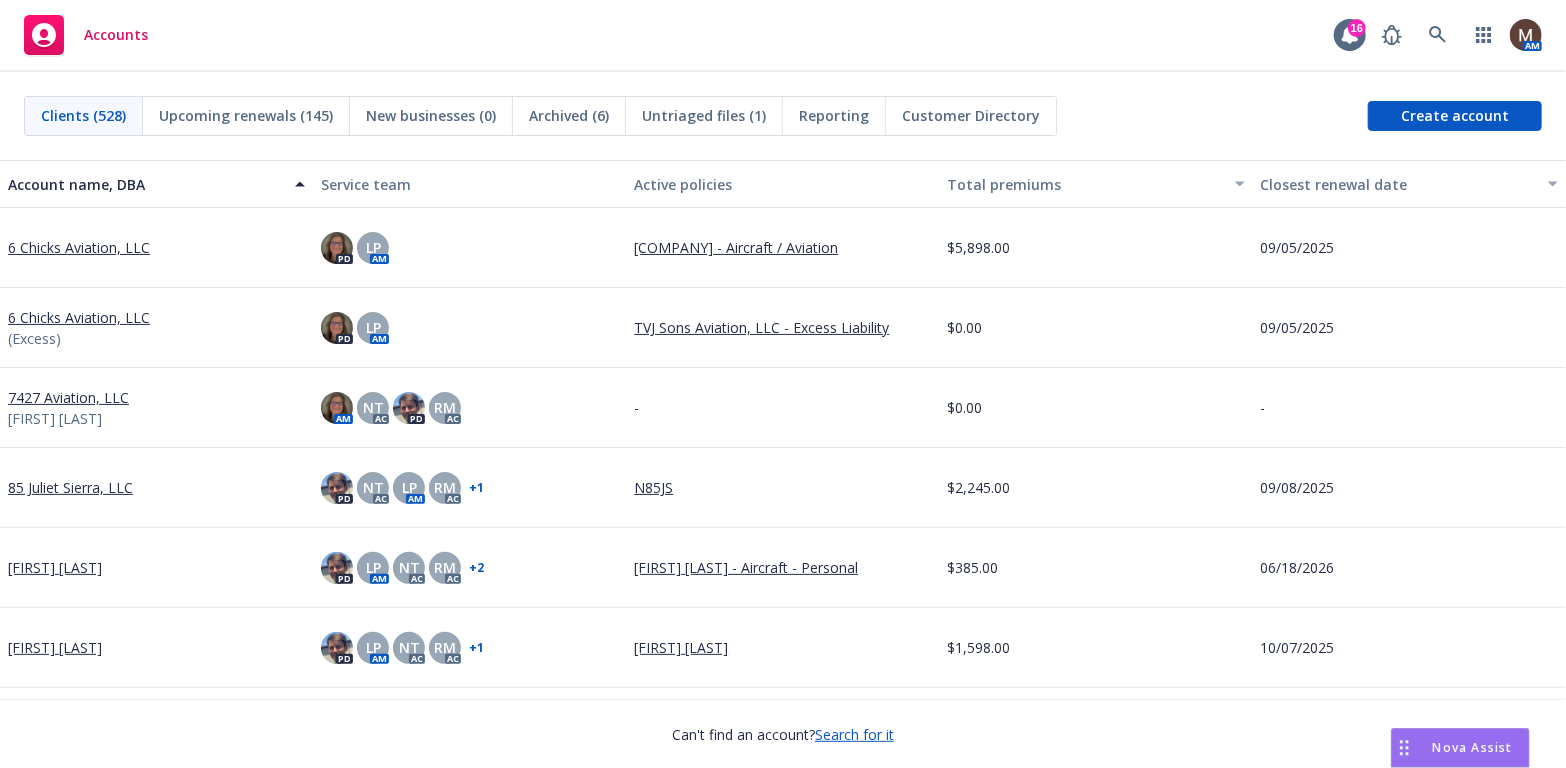 click on "Upcoming renewals (145)" at bounding box center (246, 115) 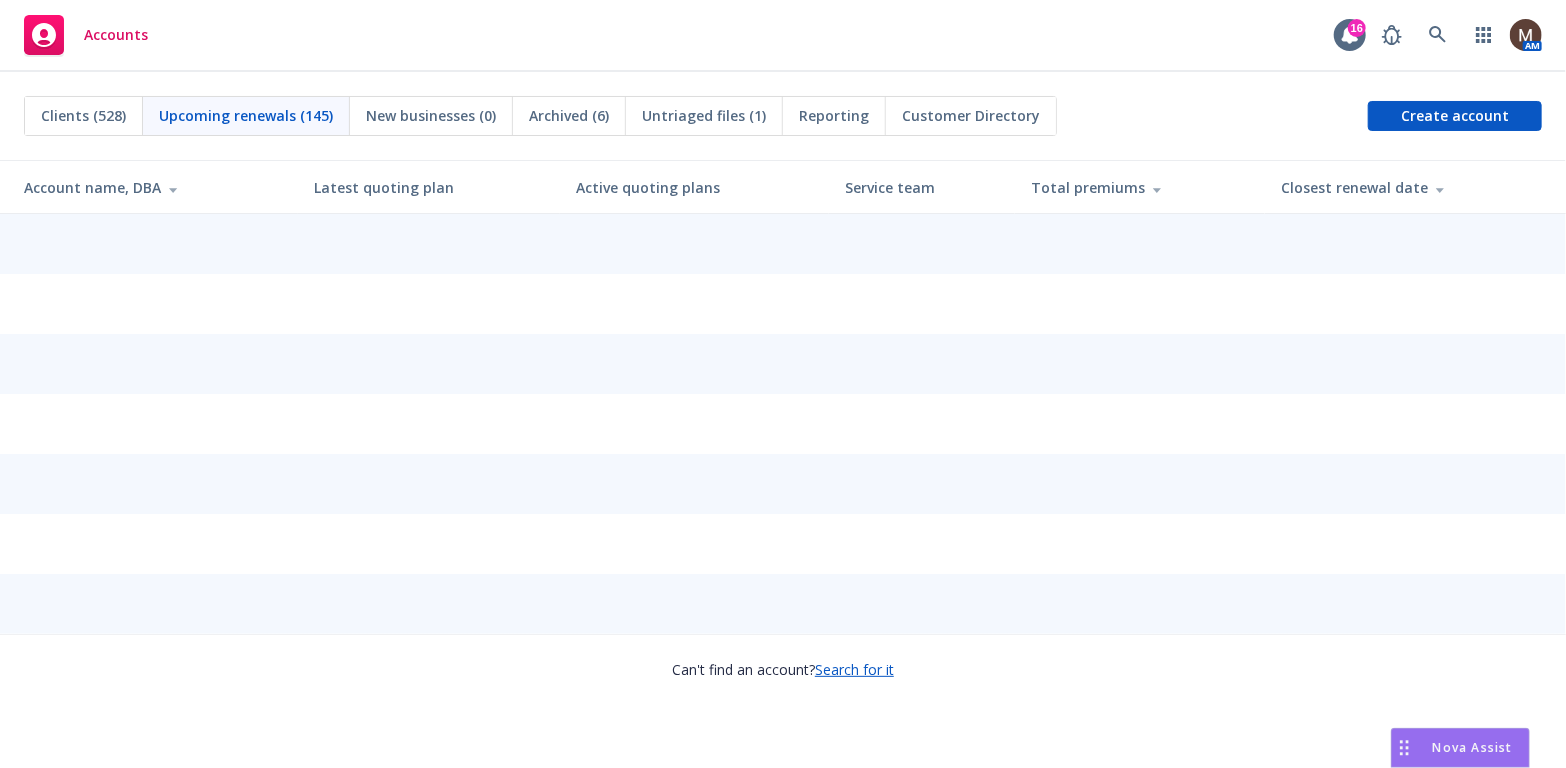 click on "Closest renewal date" at bounding box center (1415, 187) 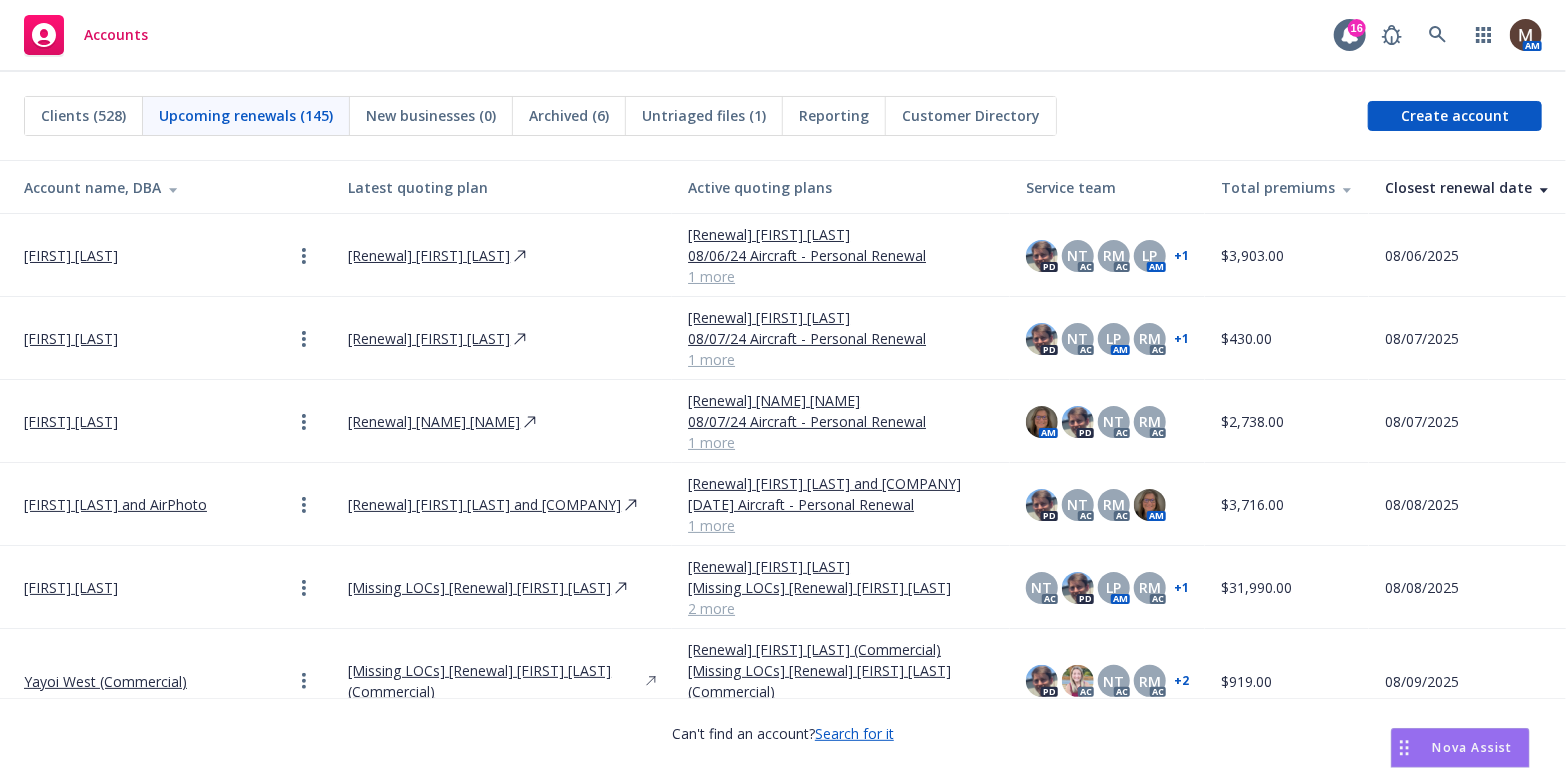 click on "[FIRST] [LAST] and AirPhoto" at bounding box center [115, 504] 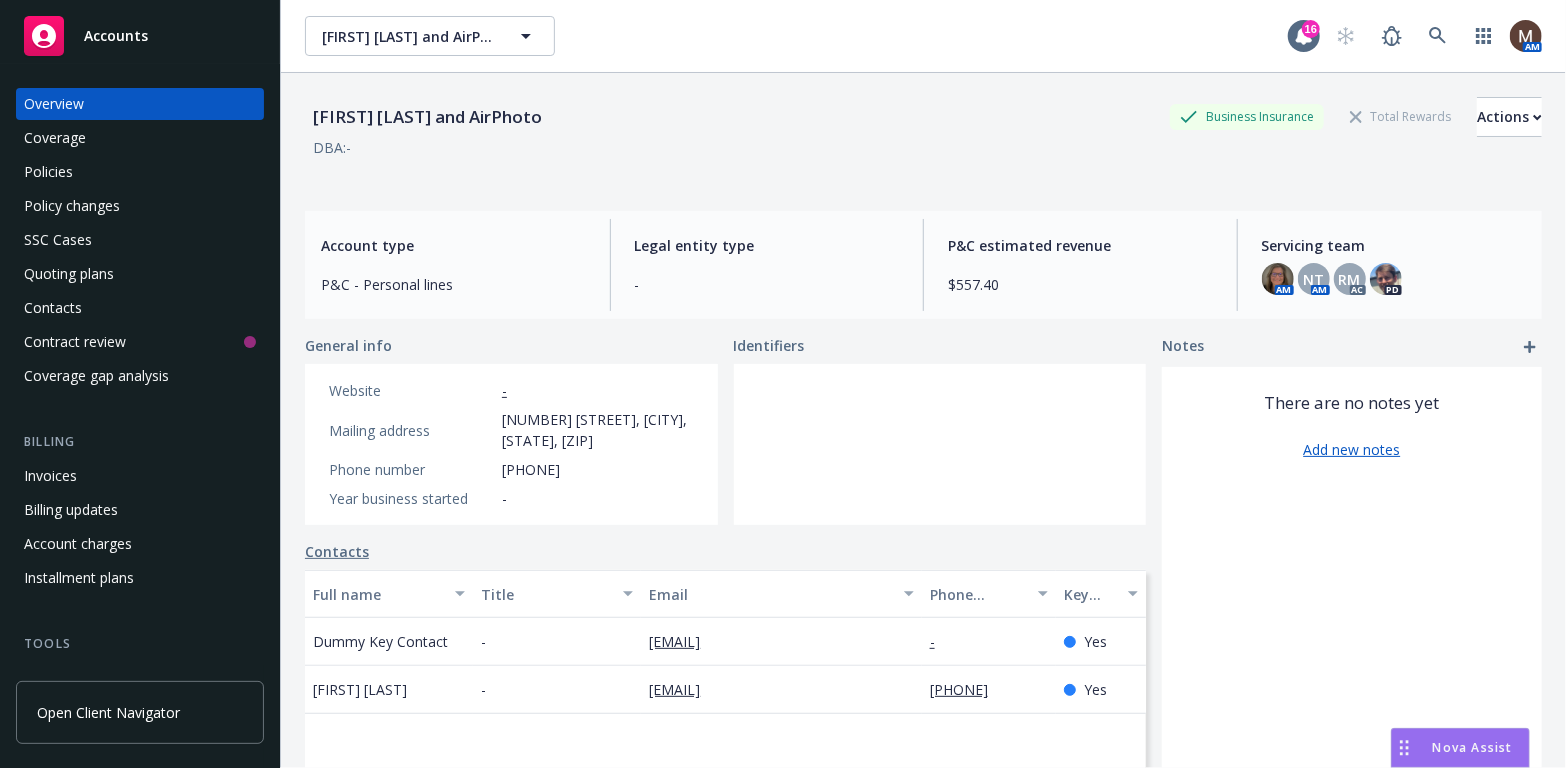 scroll, scrollTop: 100, scrollLeft: 0, axis: vertical 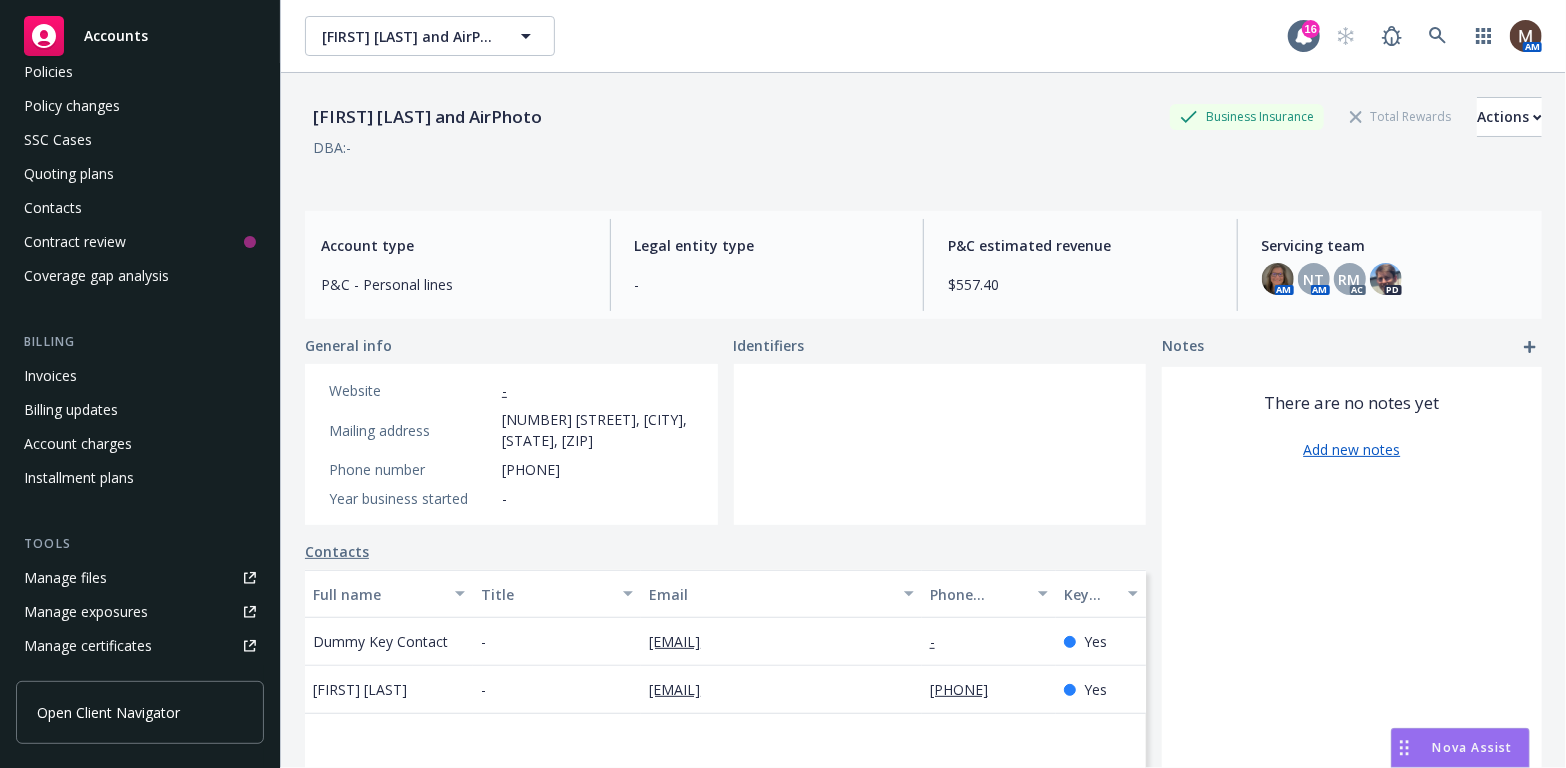 click on "Manage files" at bounding box center (140, 578) 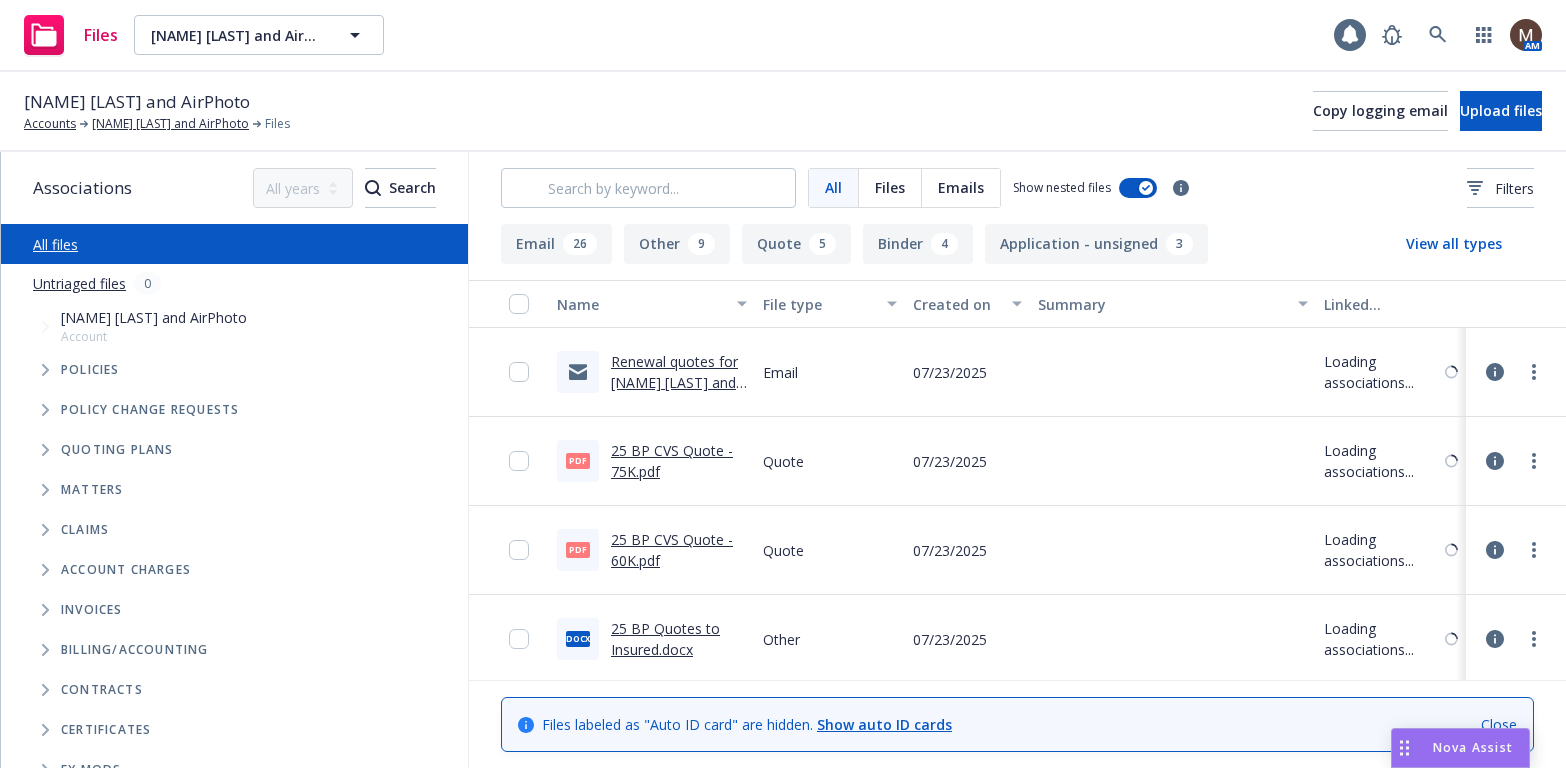 scroll, scrollTop: 0, scrollLeft: 0, axis: both 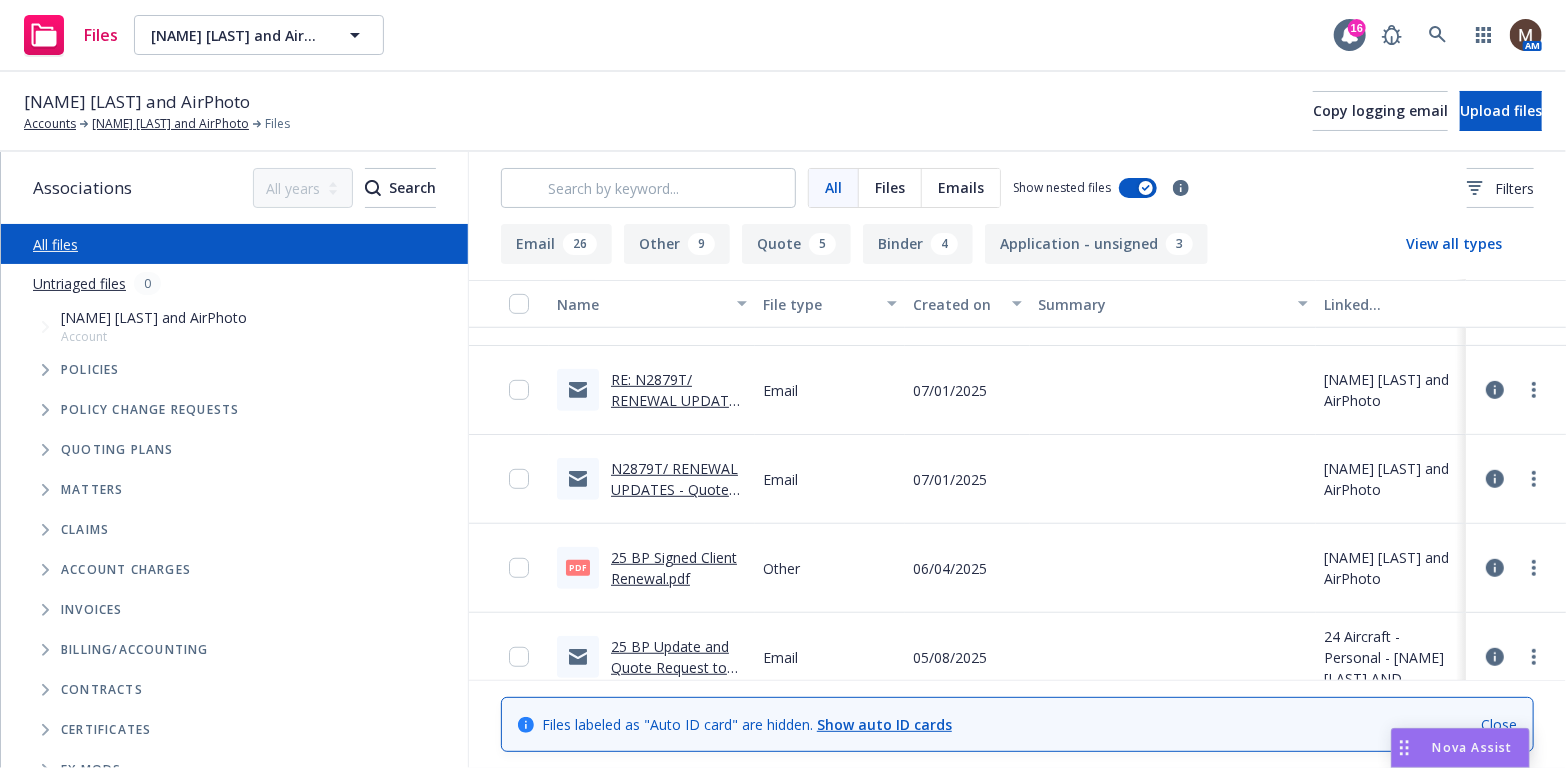 click on "25 BP Signed Client Renewal.pdf" at bounding box center (674, 568) 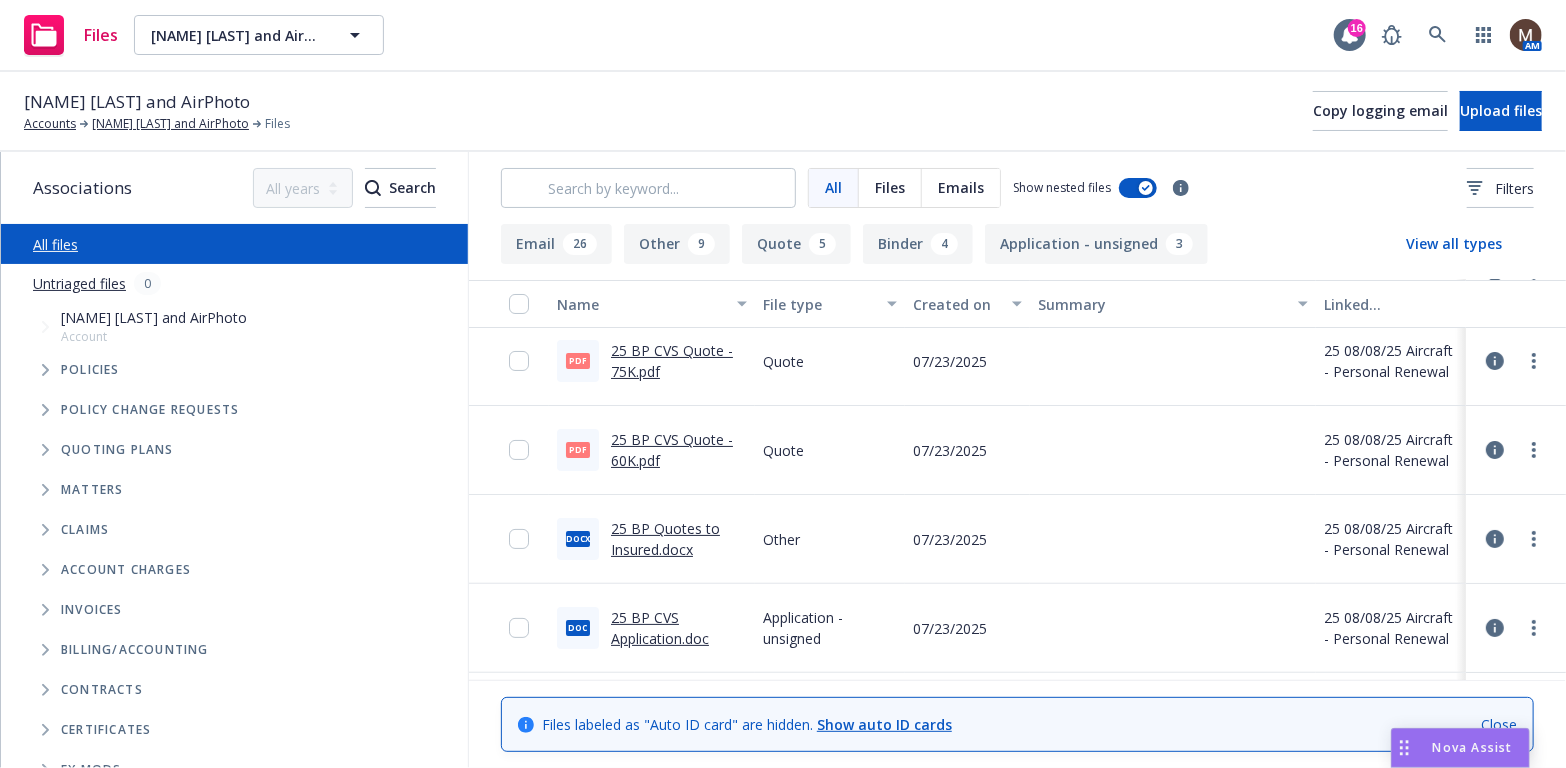 scroll, scrollTop: 0, scrollLeft: 0, axis: both 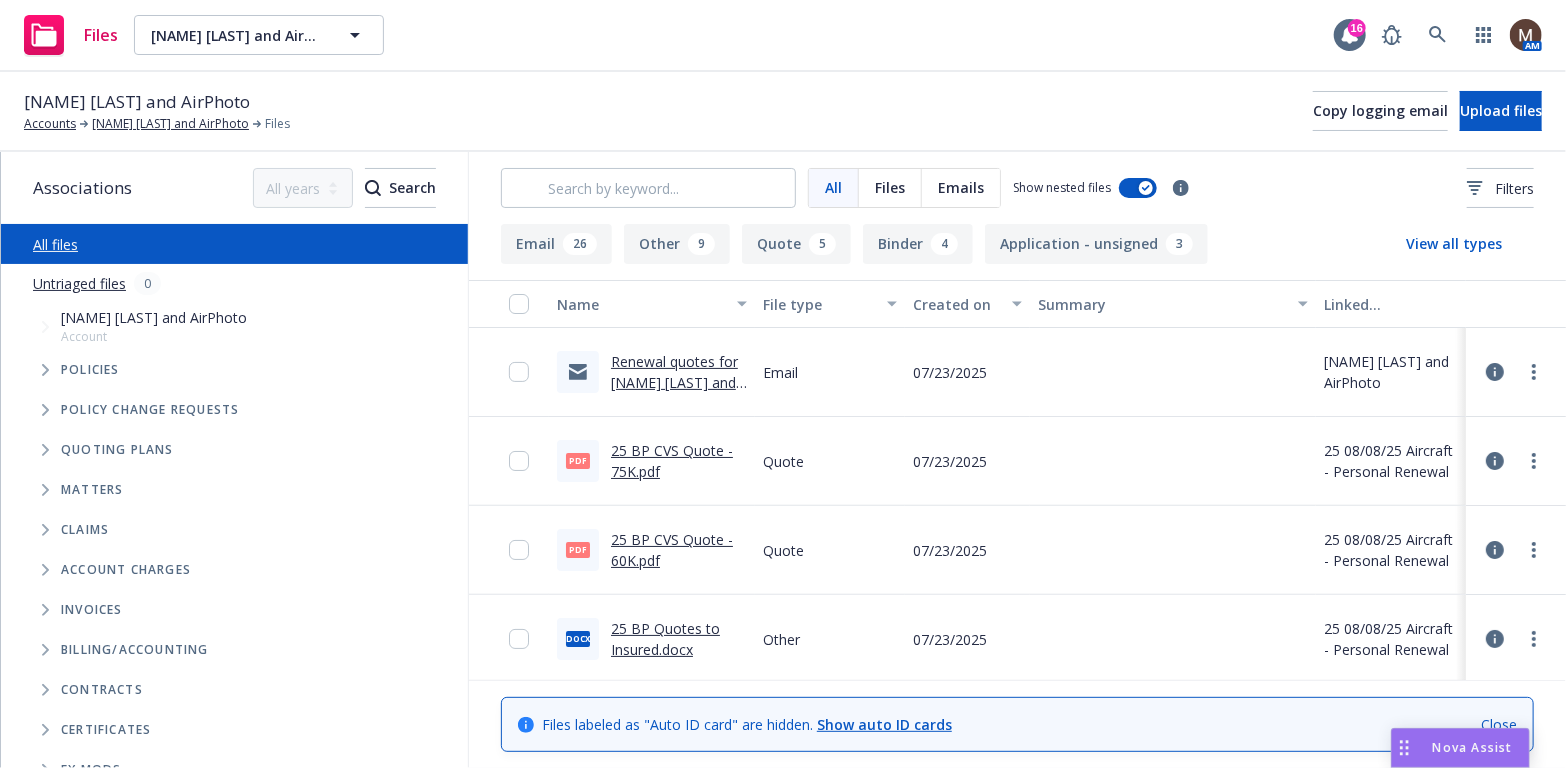 click on "25 BP CVS Quote - 75K.pdf" at bounding box center (672, 461) 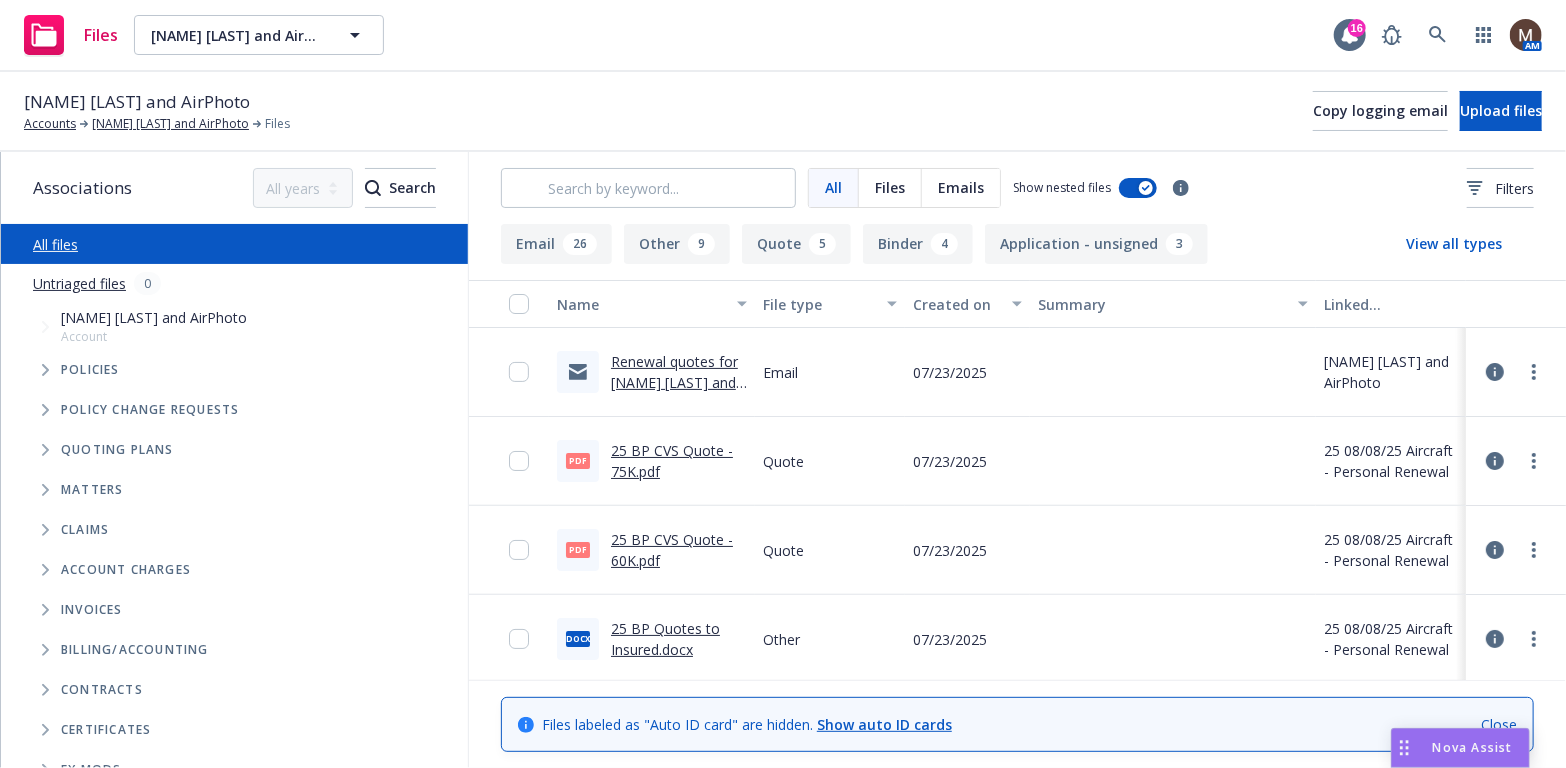 click on "25 BP CVS Quote - 60K.pdf" at bounding box center [672, 550] 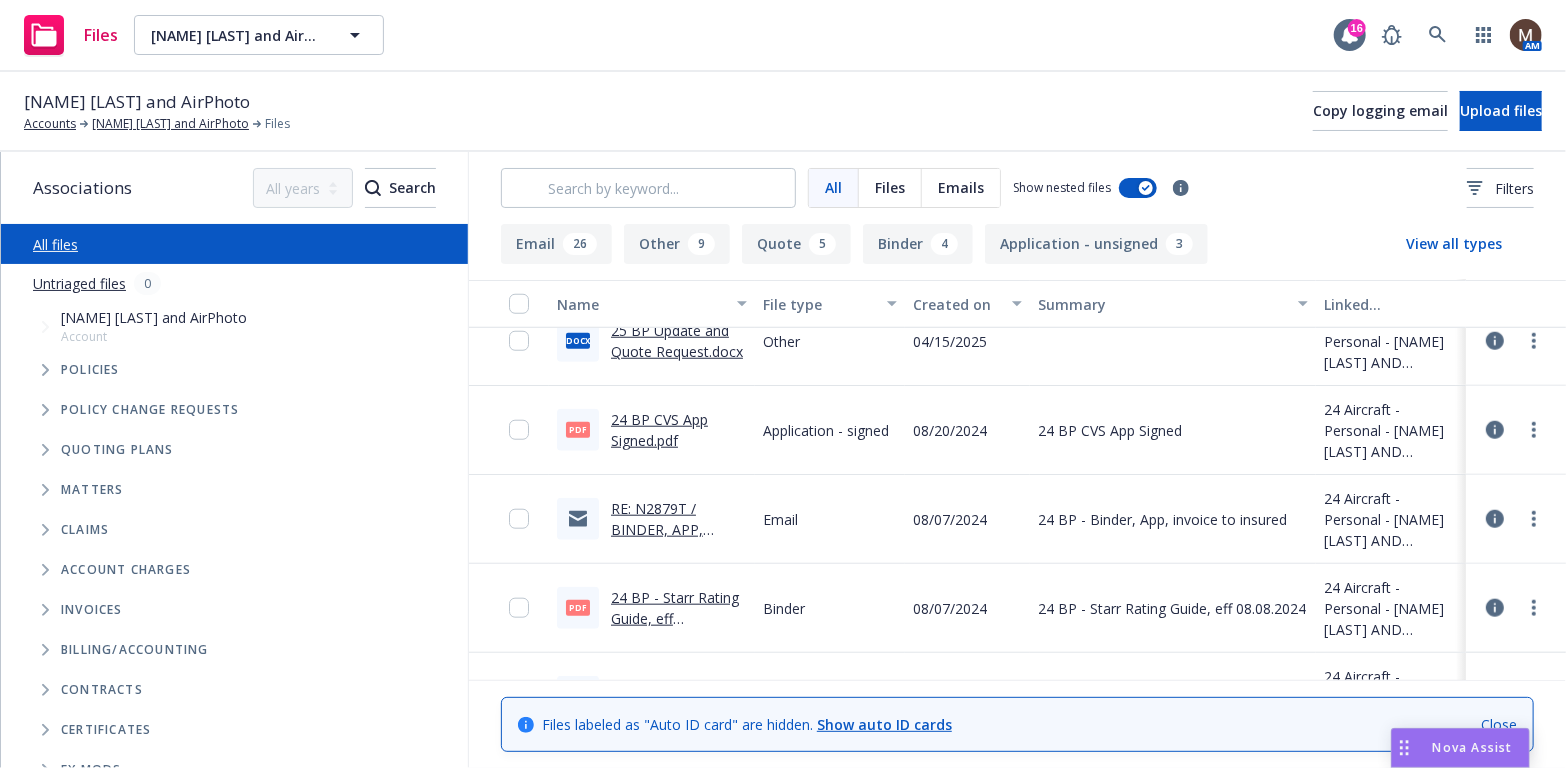 scroll, scrollTop: 1100, scrollLeft: 0, axis: vertical 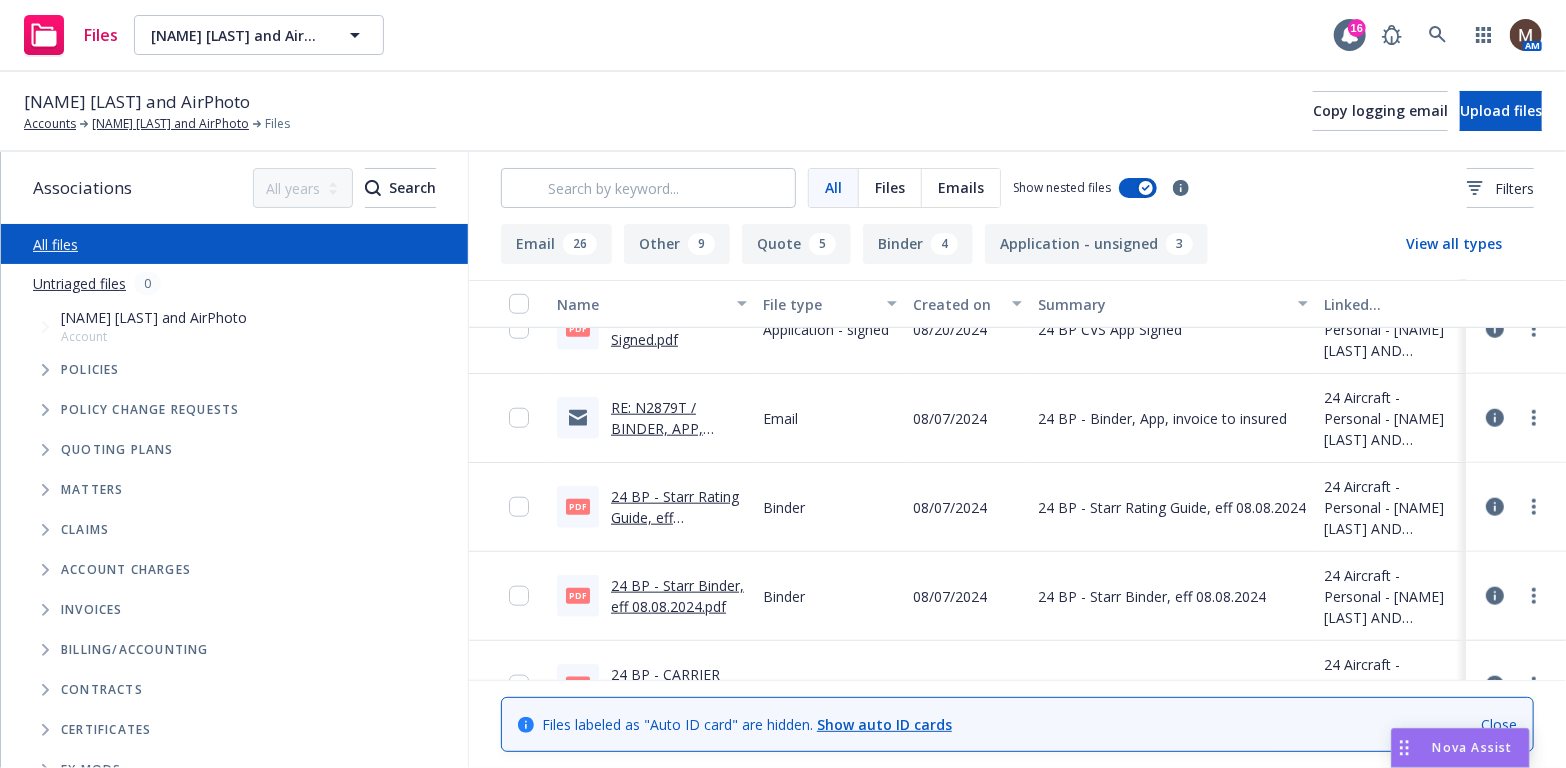 click on "24 BP - Starr Rating Guide, eff 08.08.2024.pdf" at bounding box center [675, 517] 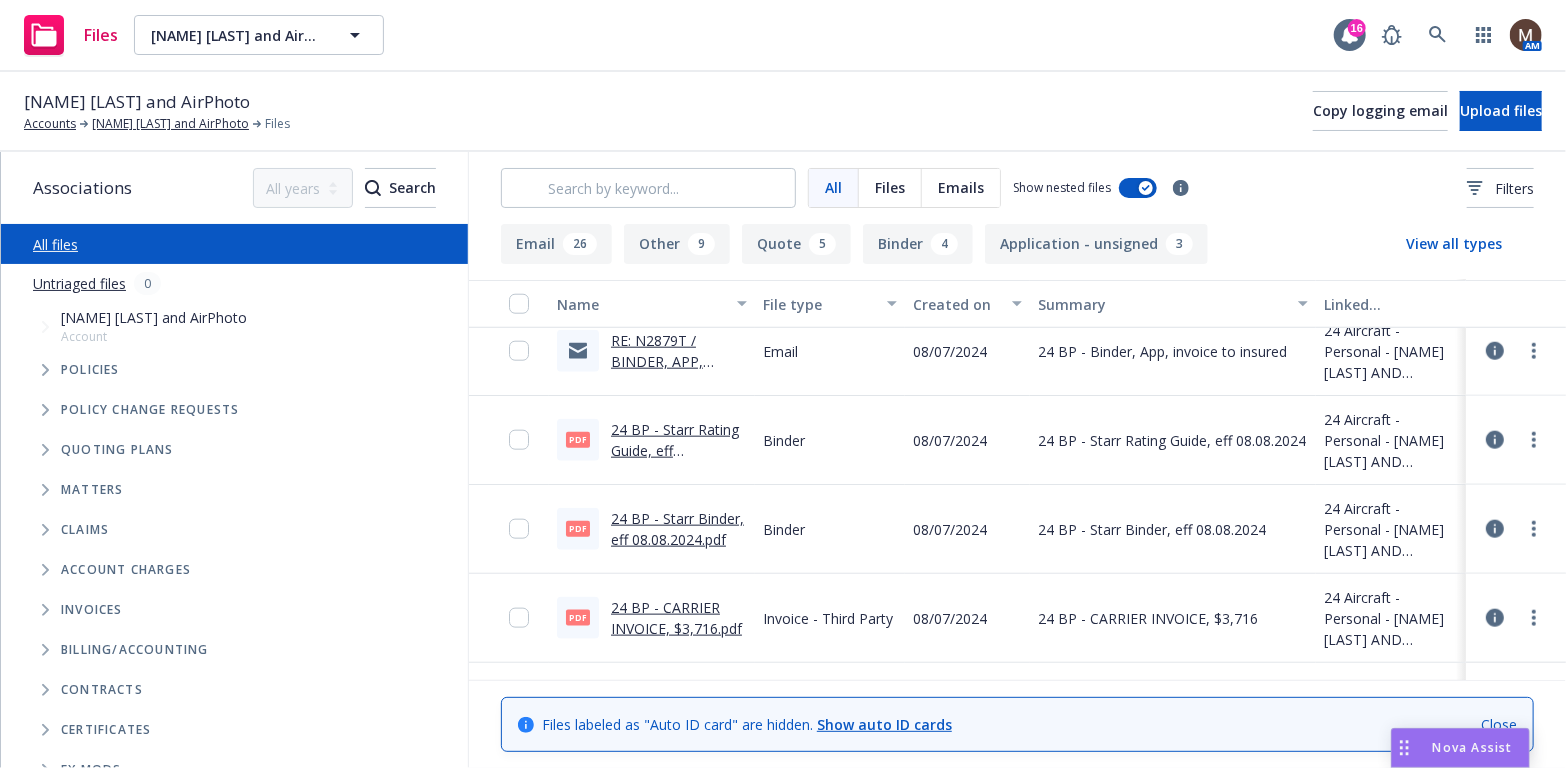 scroll, scrollTop: 1200, scrollLeft: 0, axis: vertical 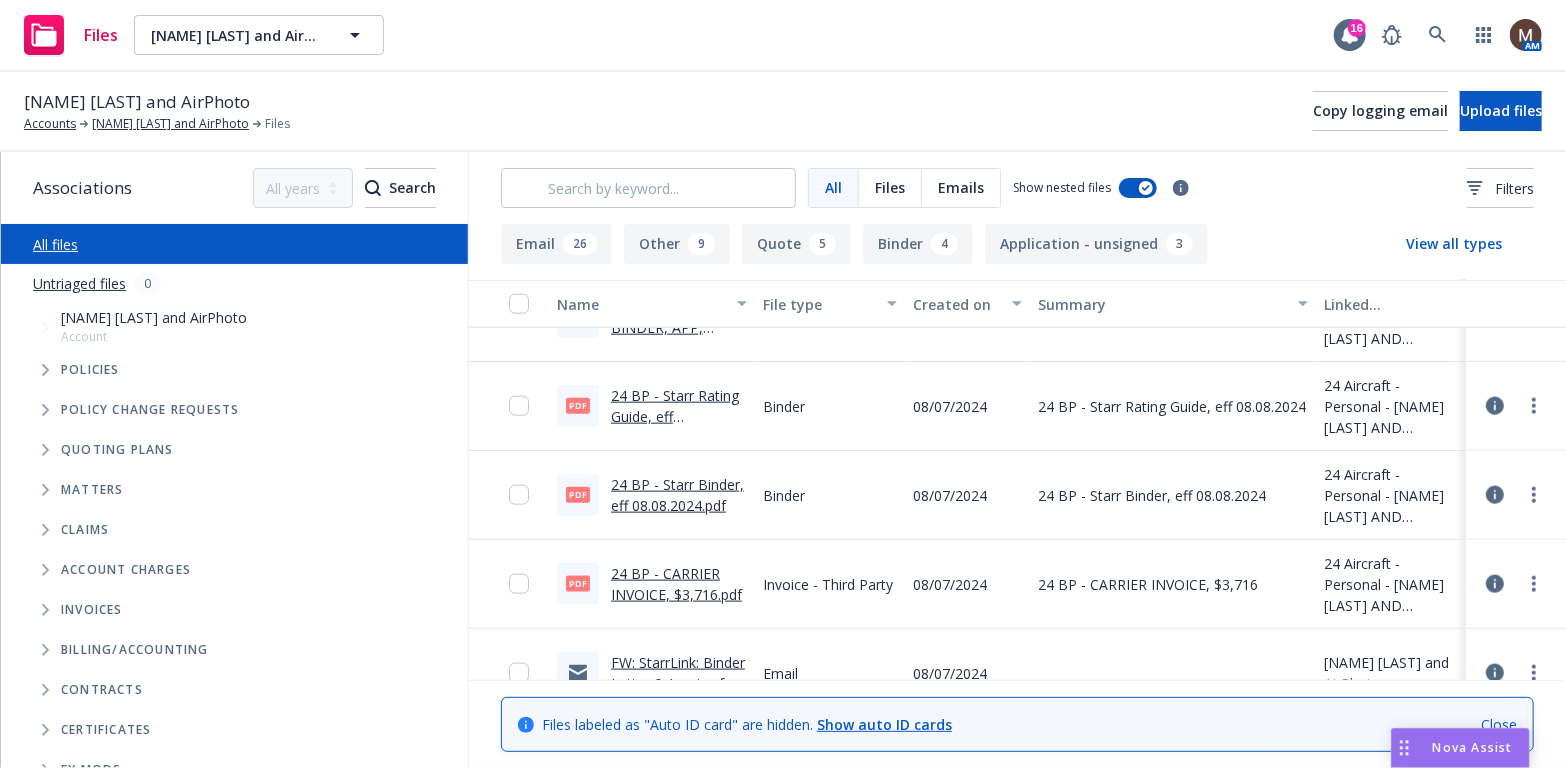 click on "24 BP - Starr Binder, eff 08.08.2024.pdf" at bounding box center (677, 495) 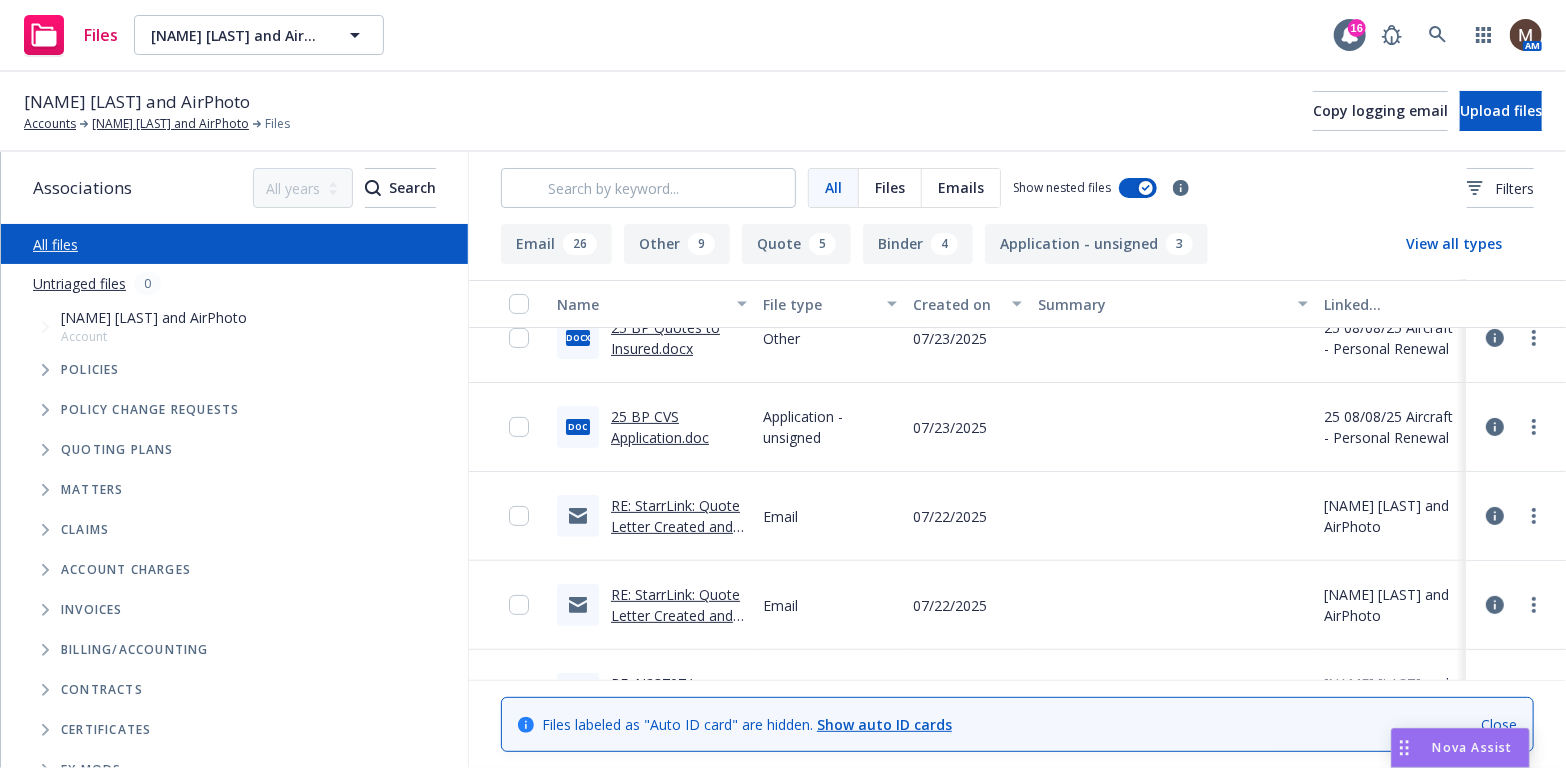 scroll, scrollTop: 0, scrollLeft: 0, axis: both 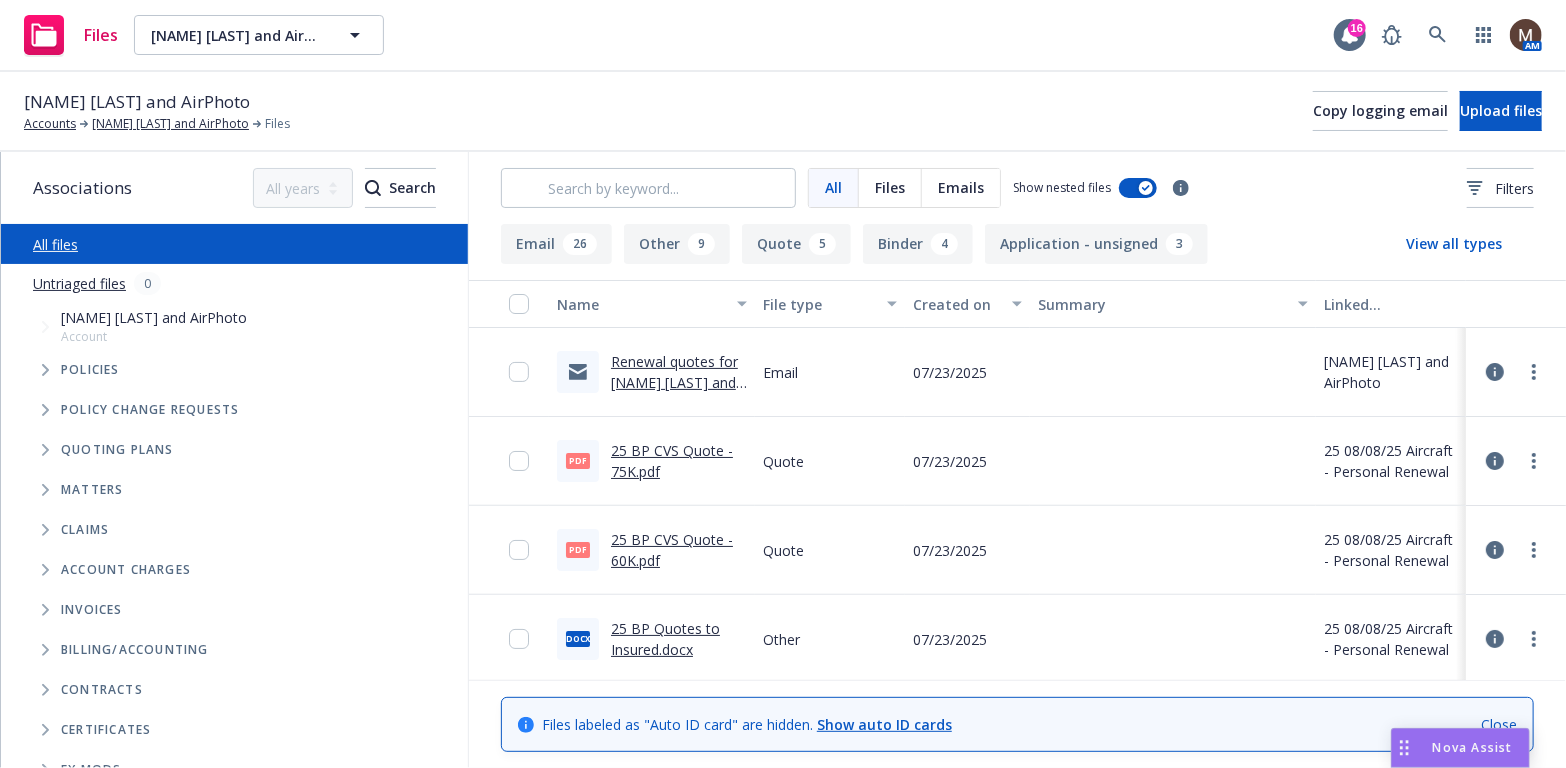 click on "25 BP CVS Quote - 75K.pdf" at bounding box center [672, 461] 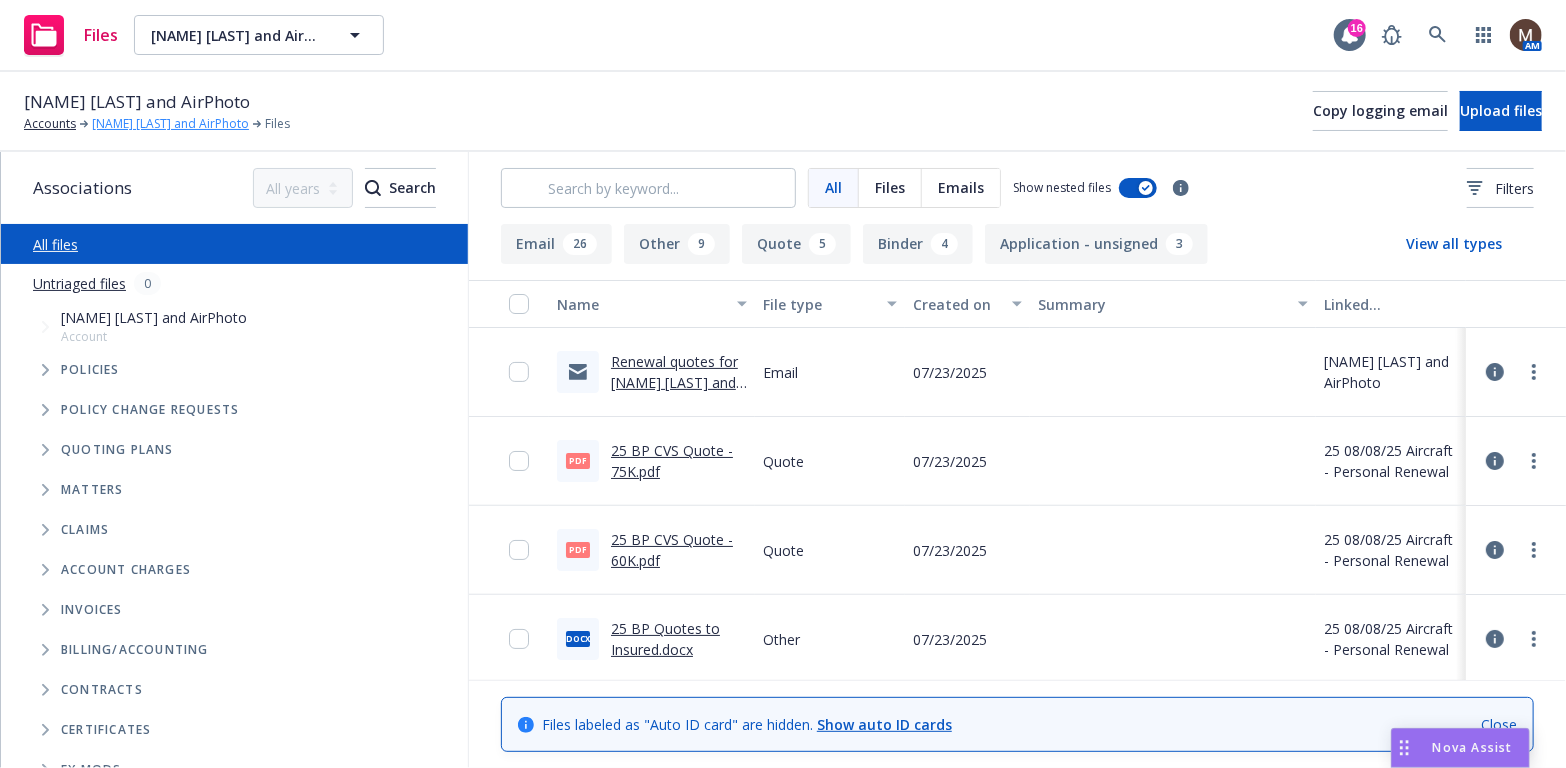 click on "[FIRST] [LAST] and AirPhoto" at bounding box center (170, 124) 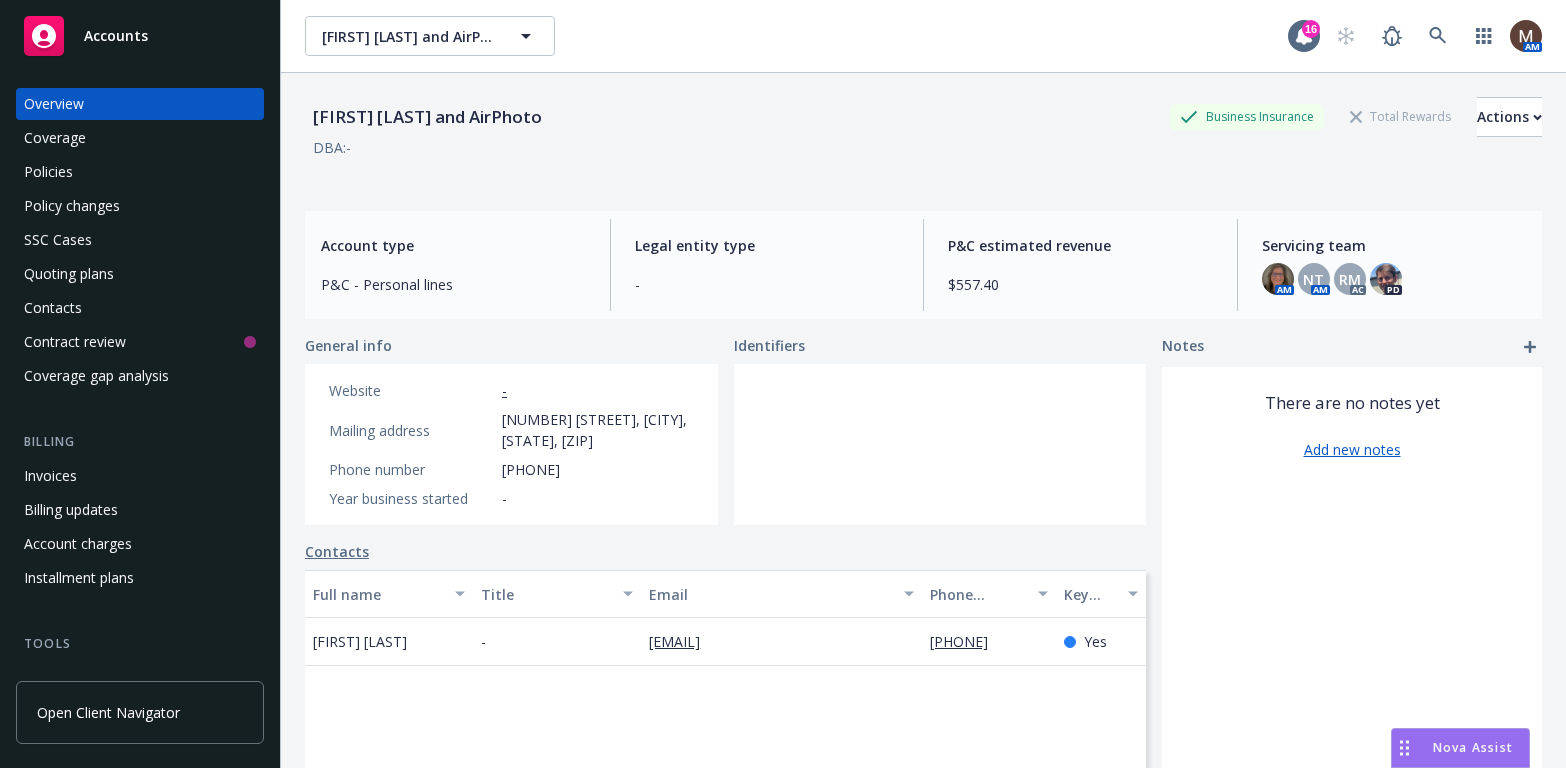 scroll, scrollTop: 0, scrollLeft: 0, axis: both 